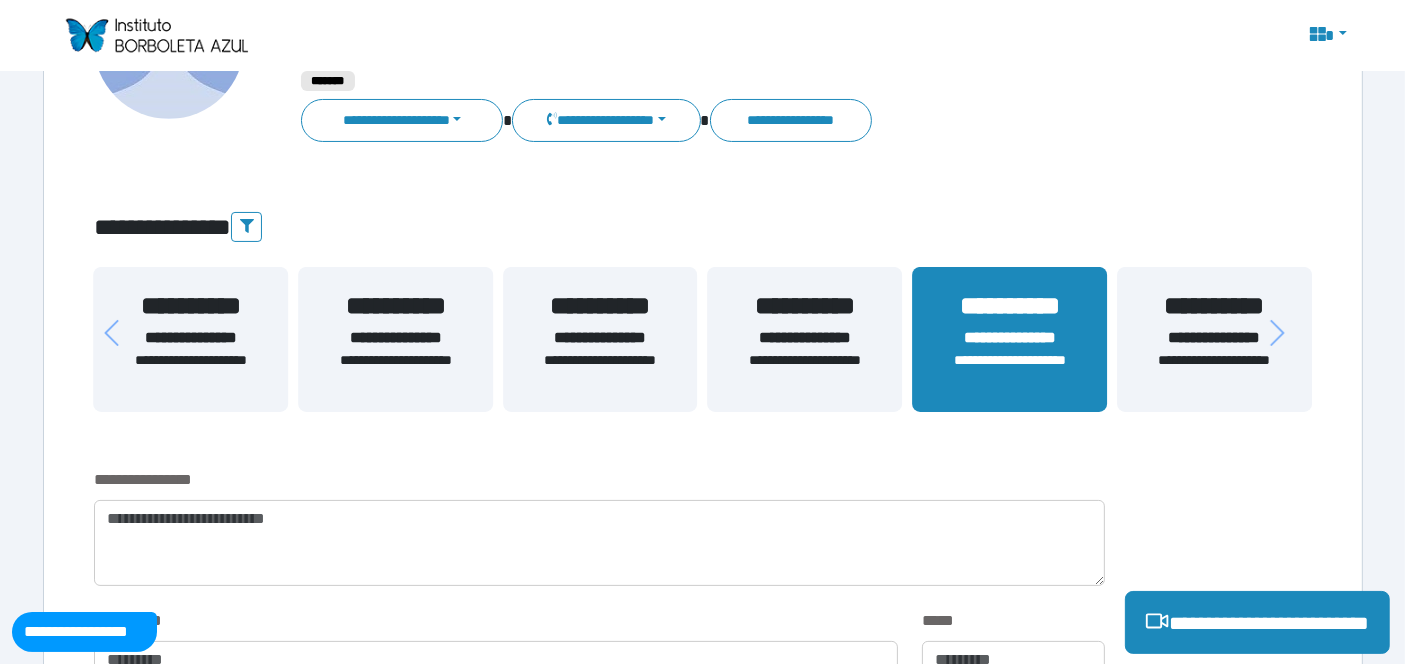 scroll, scrollTop: 259, scrollLeft: 0, axis: vertical 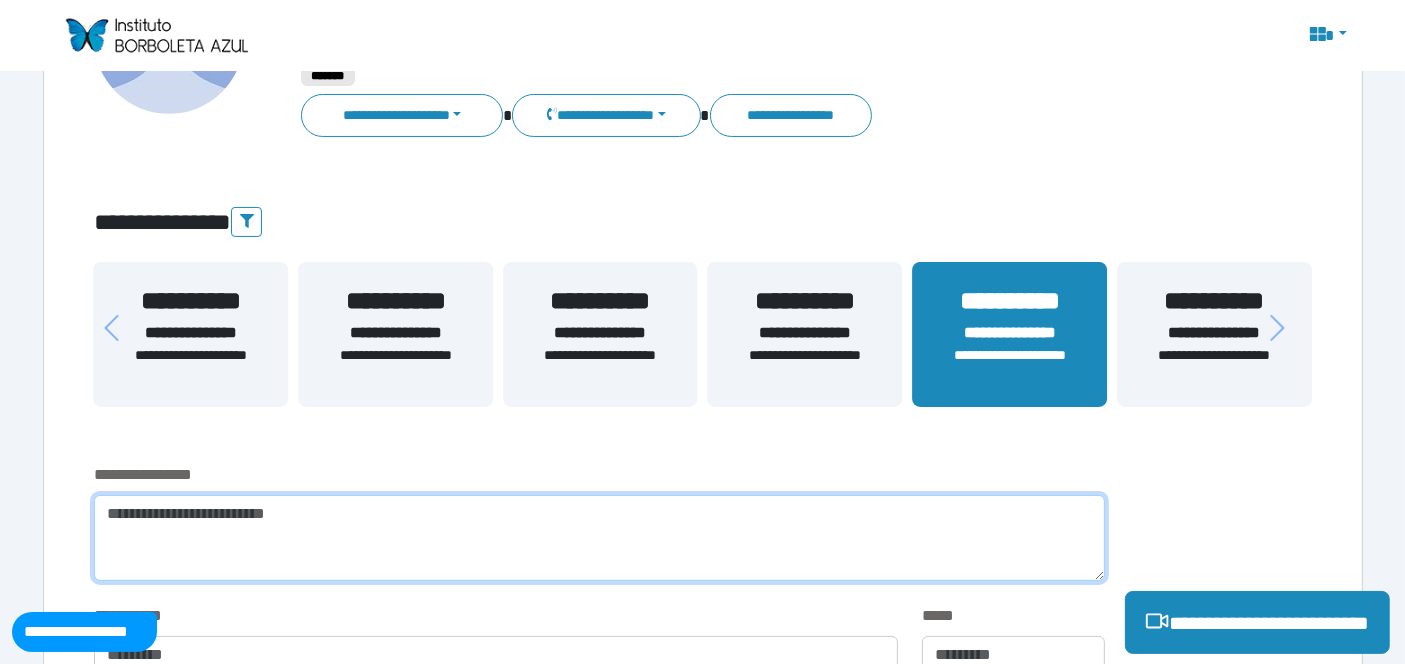 click at bounding box center (599, 538) 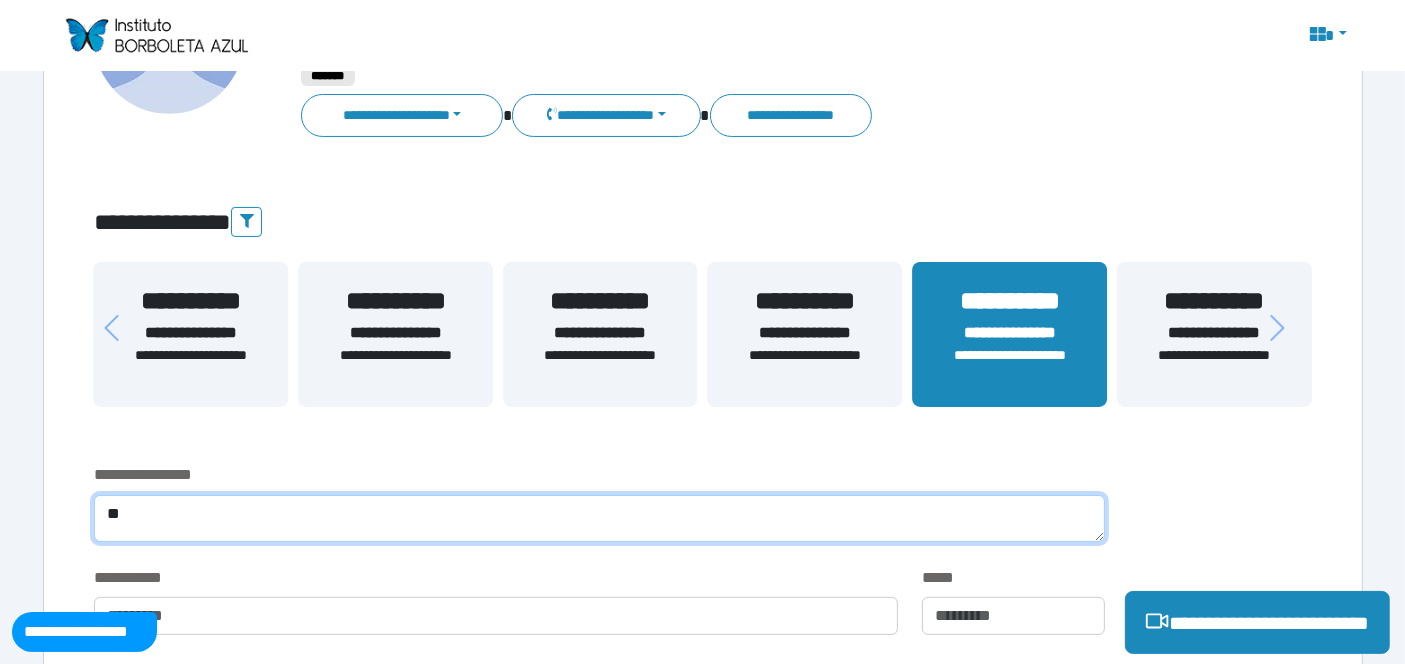 type on "*" 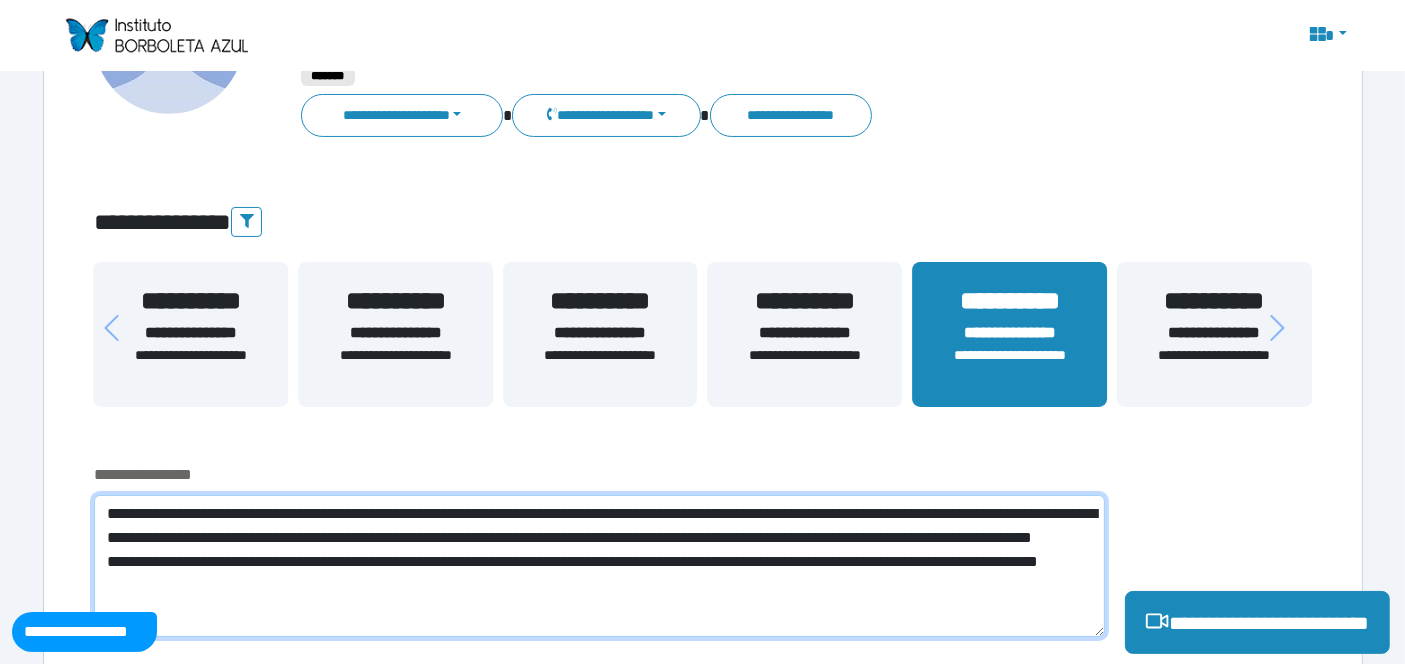 scroll, scrollTop: 0, scrollLeft: 0, axis: both 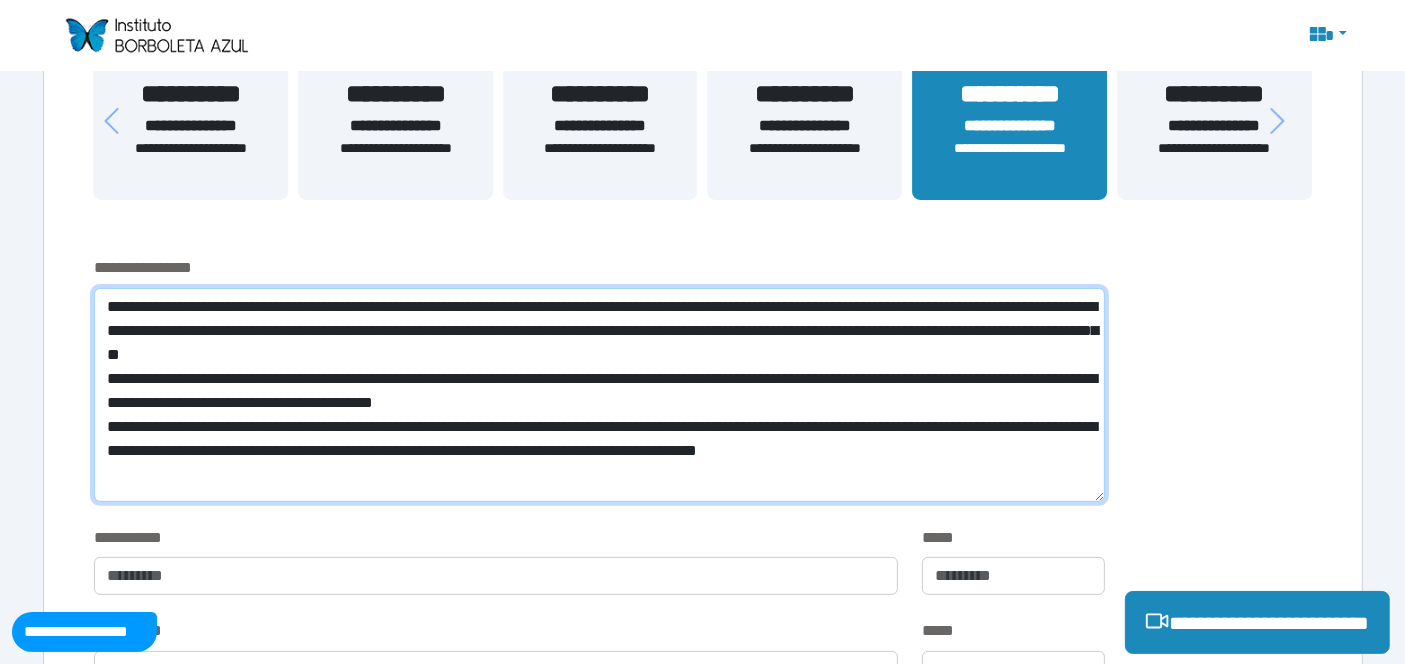 click on "**********" at bounding box center [599, 395] 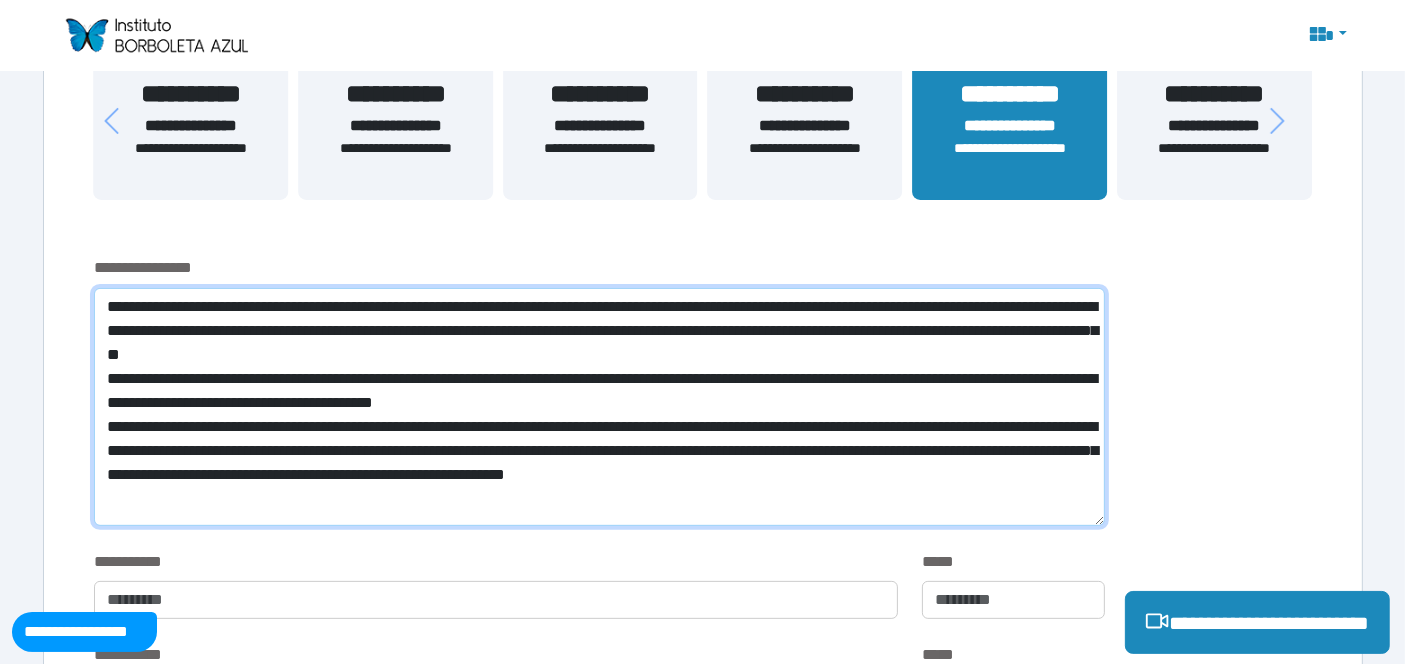 scroll, scrollTop: 0, scrollLeft: 0, axis: both 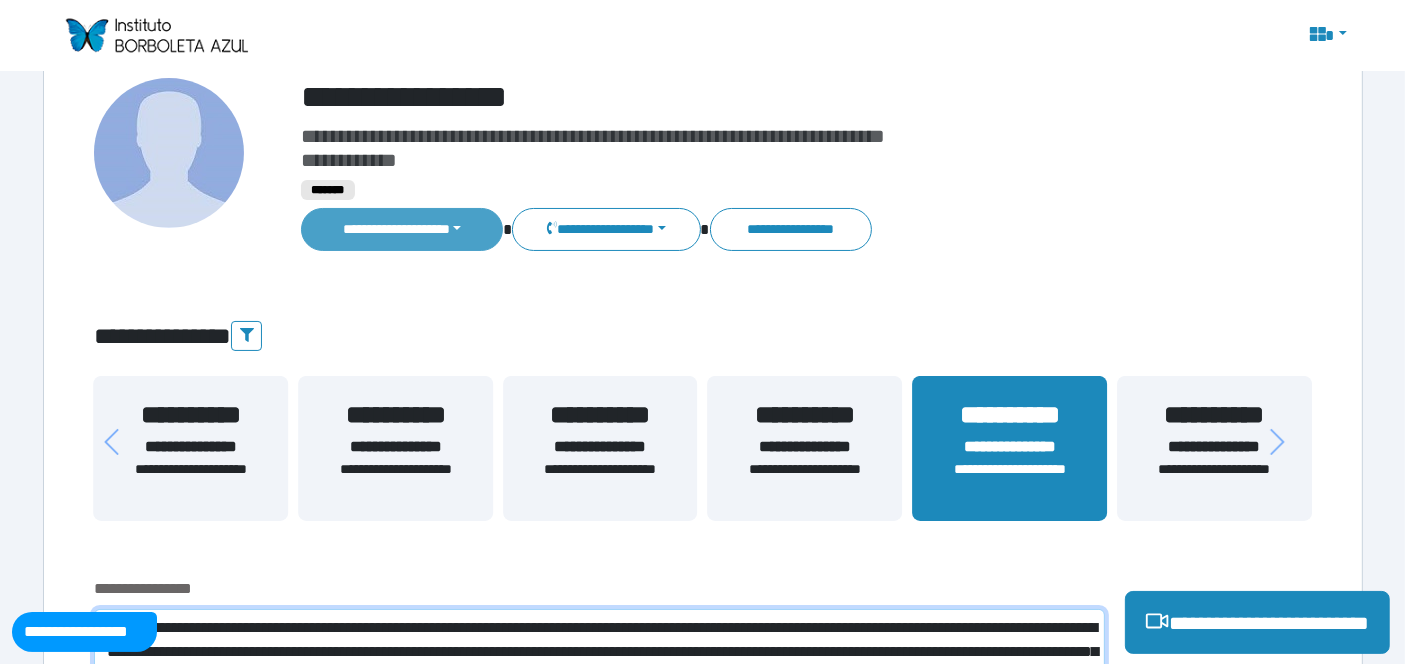 type on "**********" 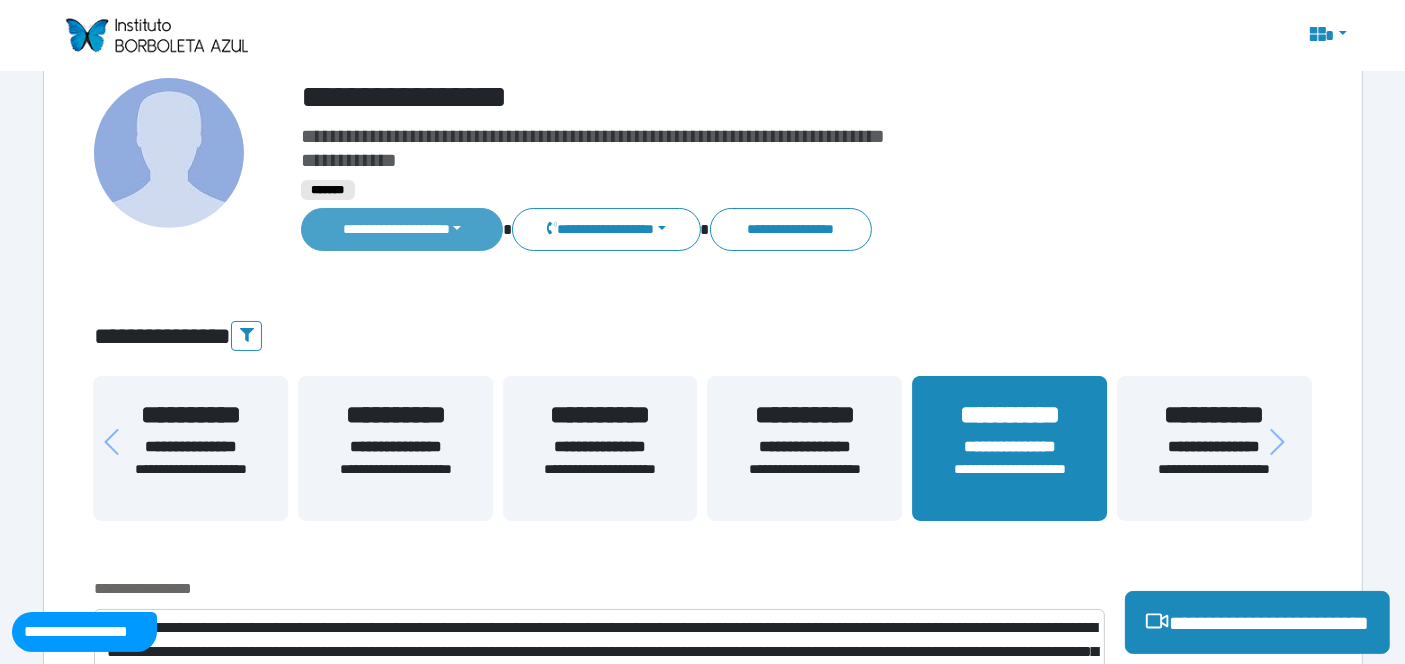 click on "**********" at bounding box center (402, 229) 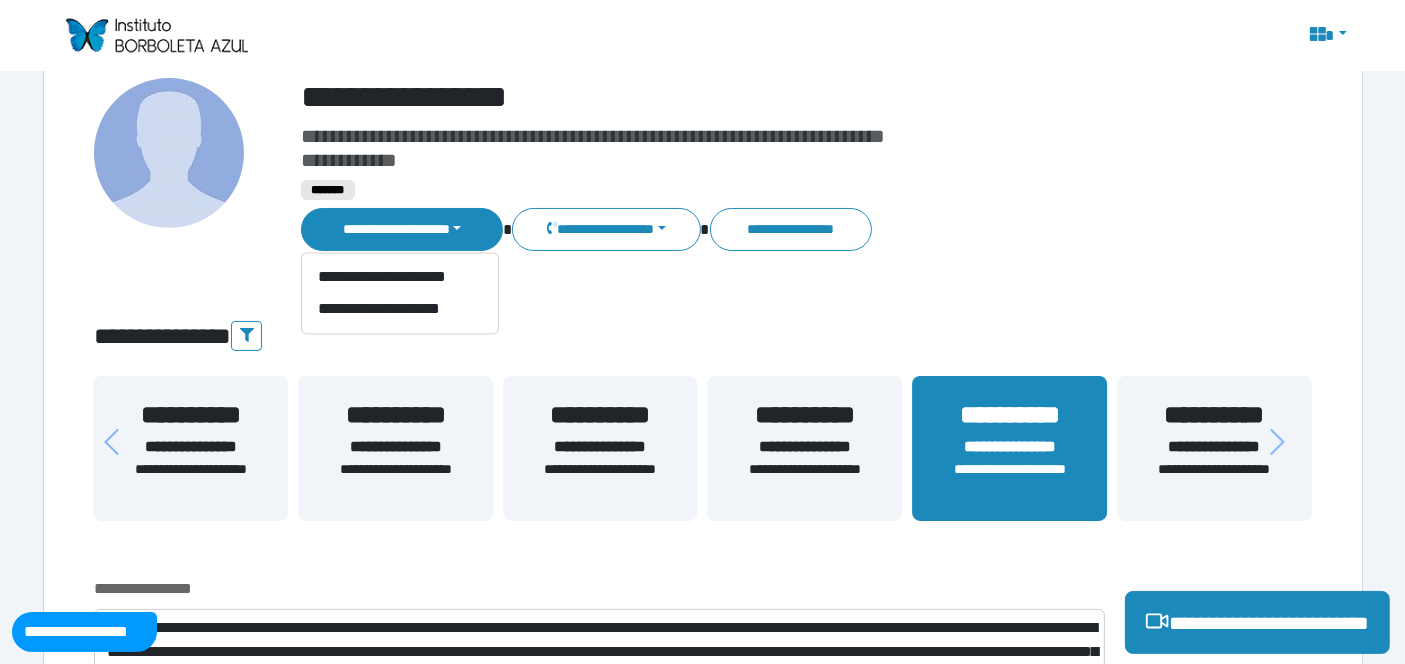 scroll, scrollTop: 345, scrollLeft: 0, axis: vertical 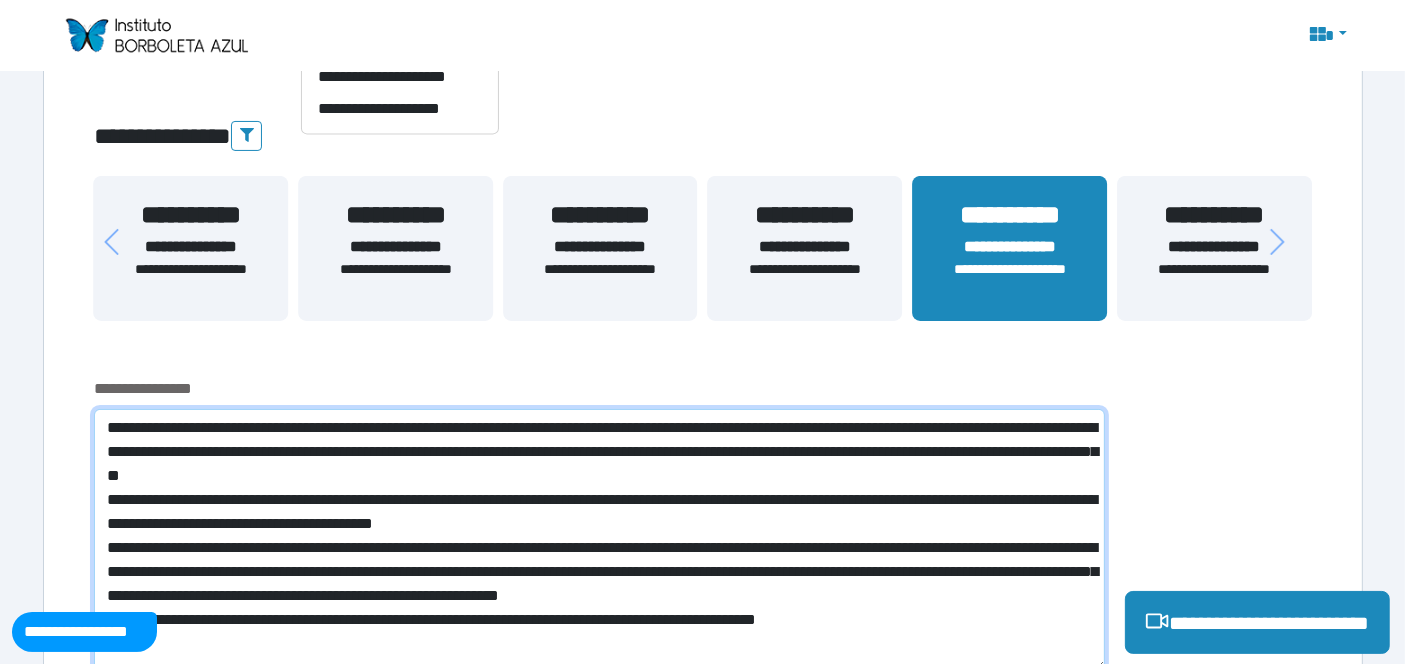 click at bounding box center [599, 540] 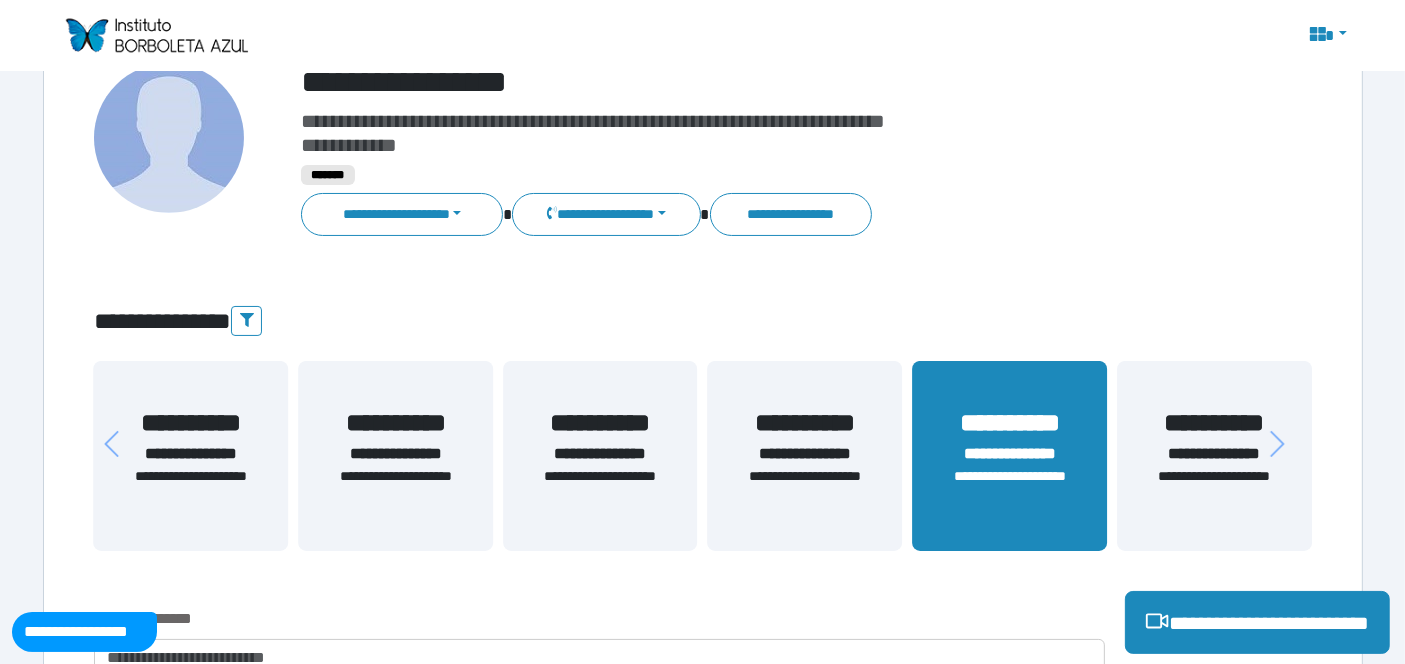 scroll, scrollTop: 161, scrollLeft: 0, axis: vertical 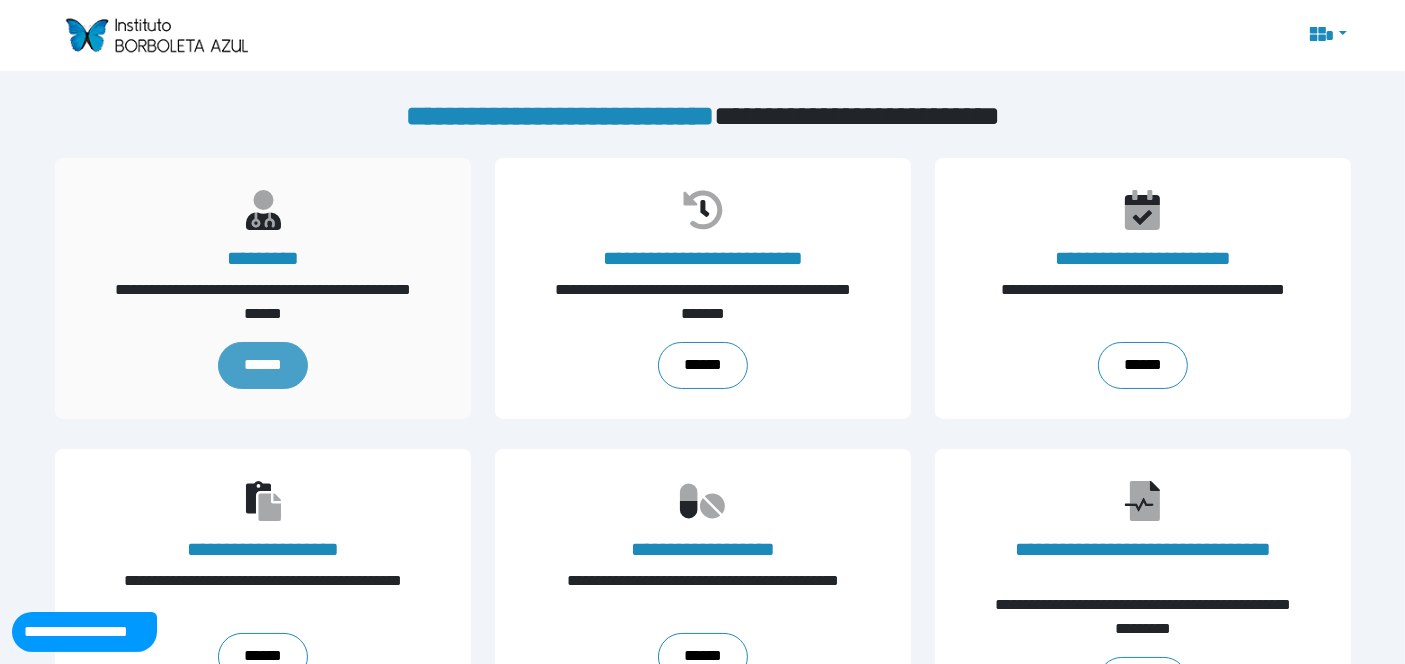 click on "******" at bounding box center [262, 366] 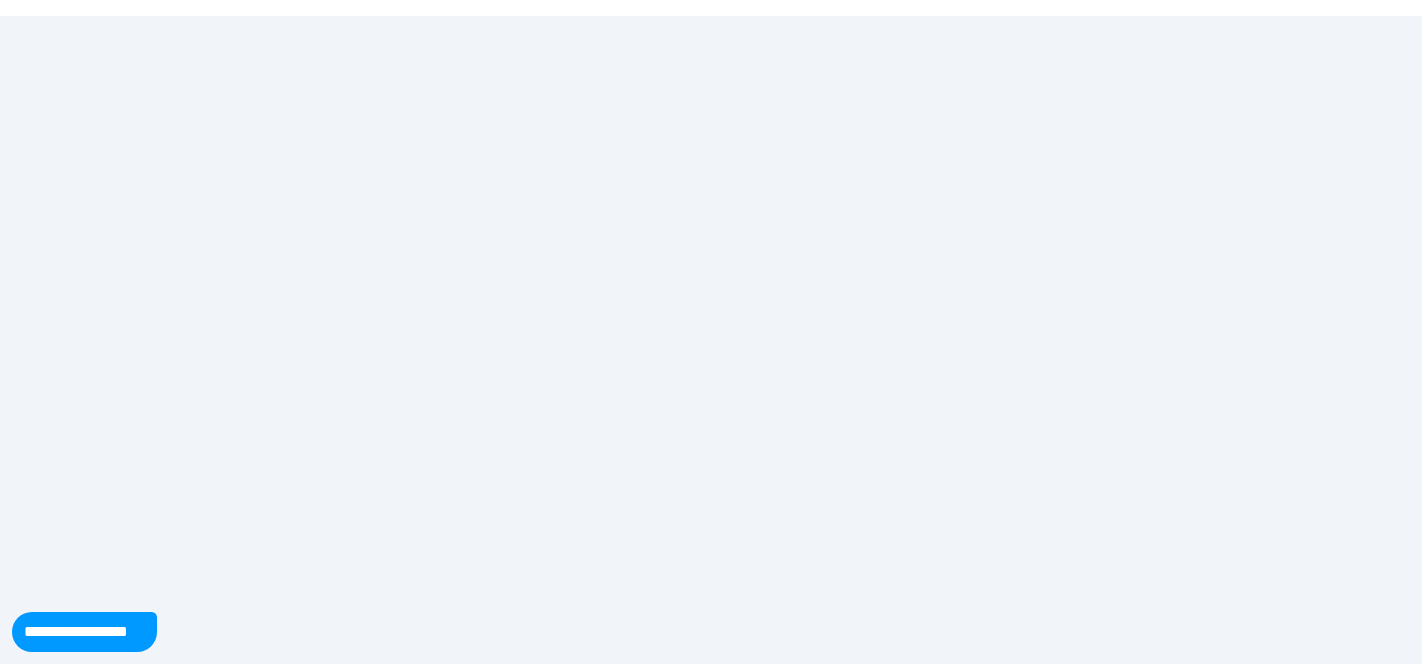 scroll, scrollTop: 0, scrollLeft: 0, axis: both 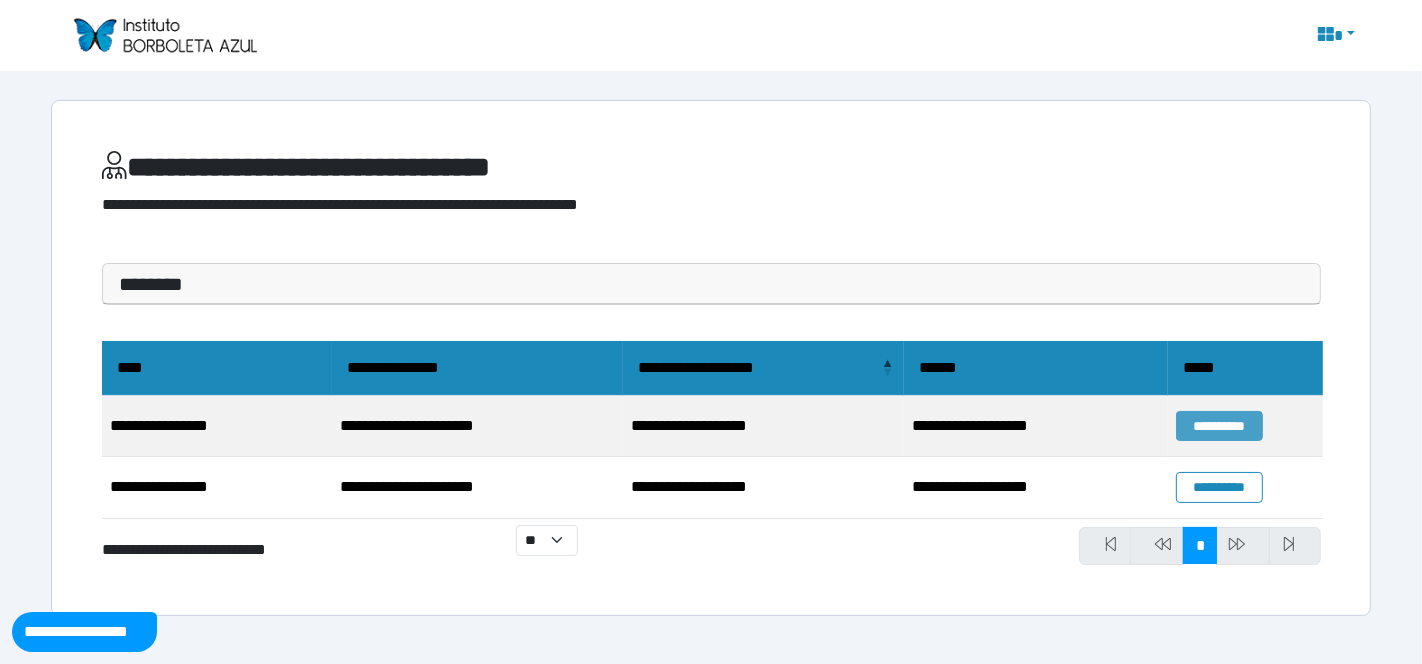 click on "**********" at bounding box center [1219, 426] 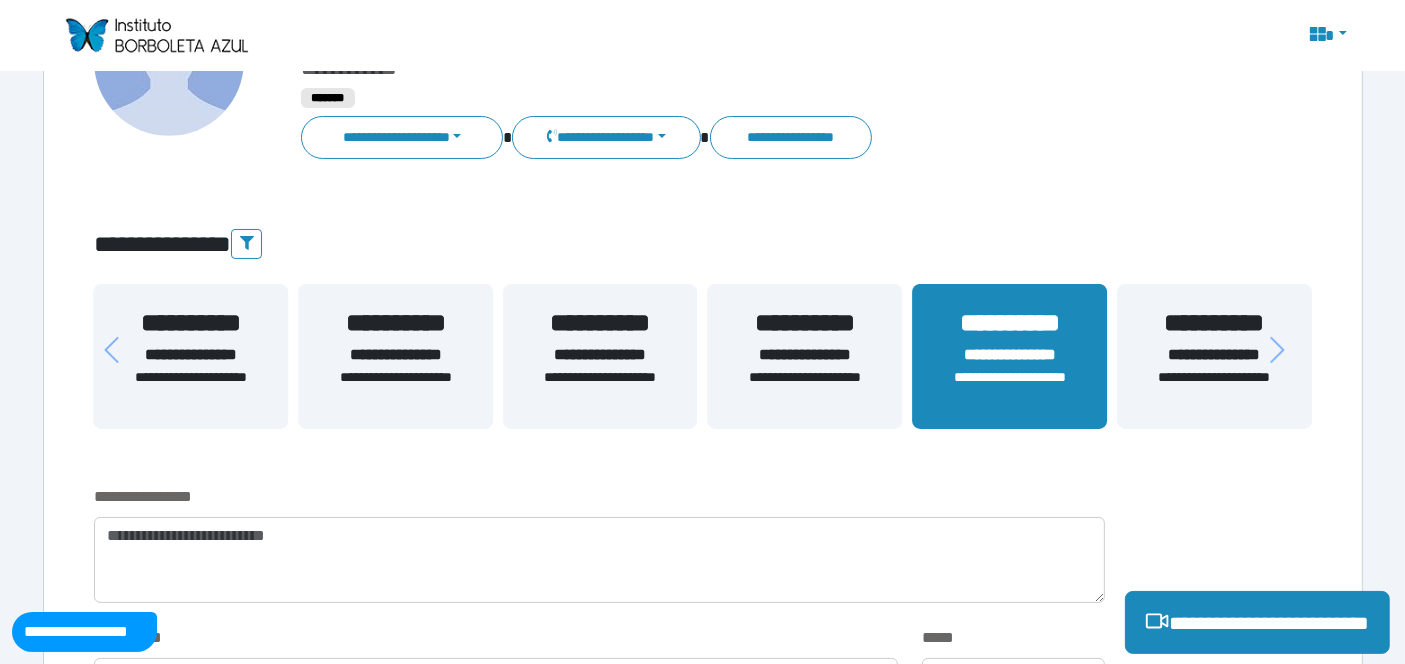scroll, scrollTop: 334, scrollLeft: 0, axis: vertical 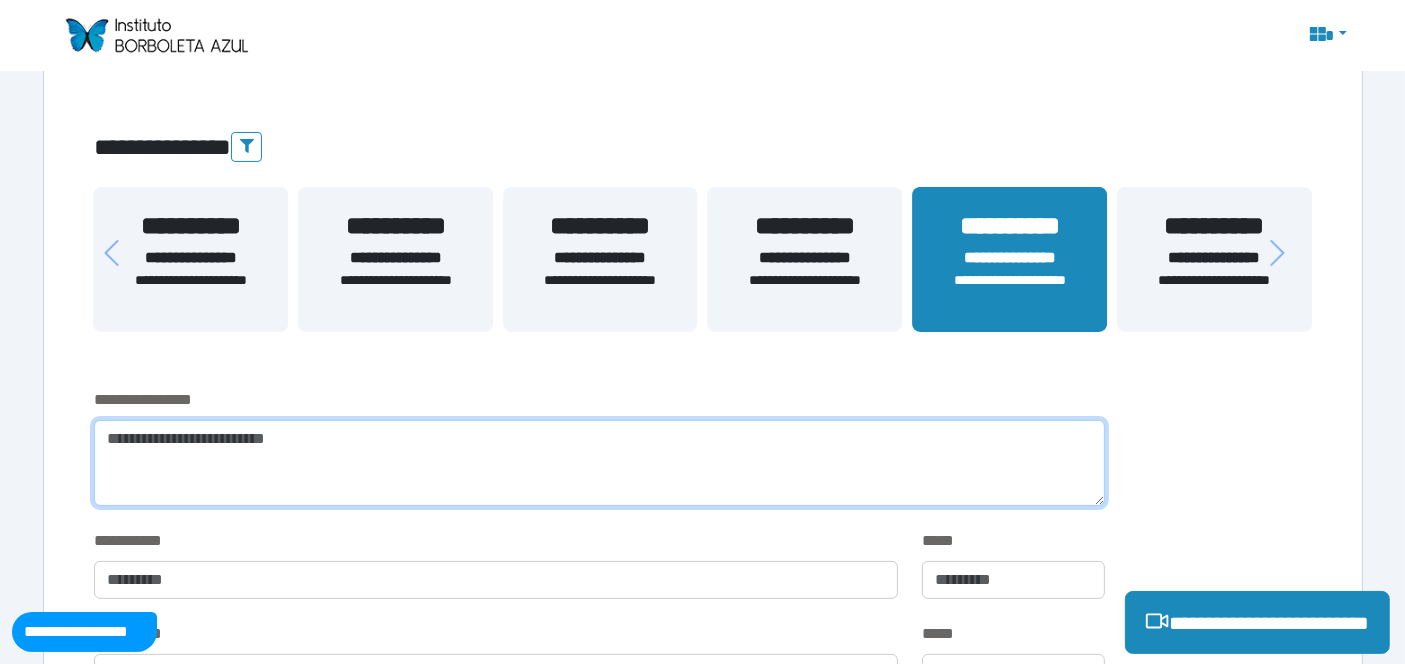 click at bounding box center [599, 463] 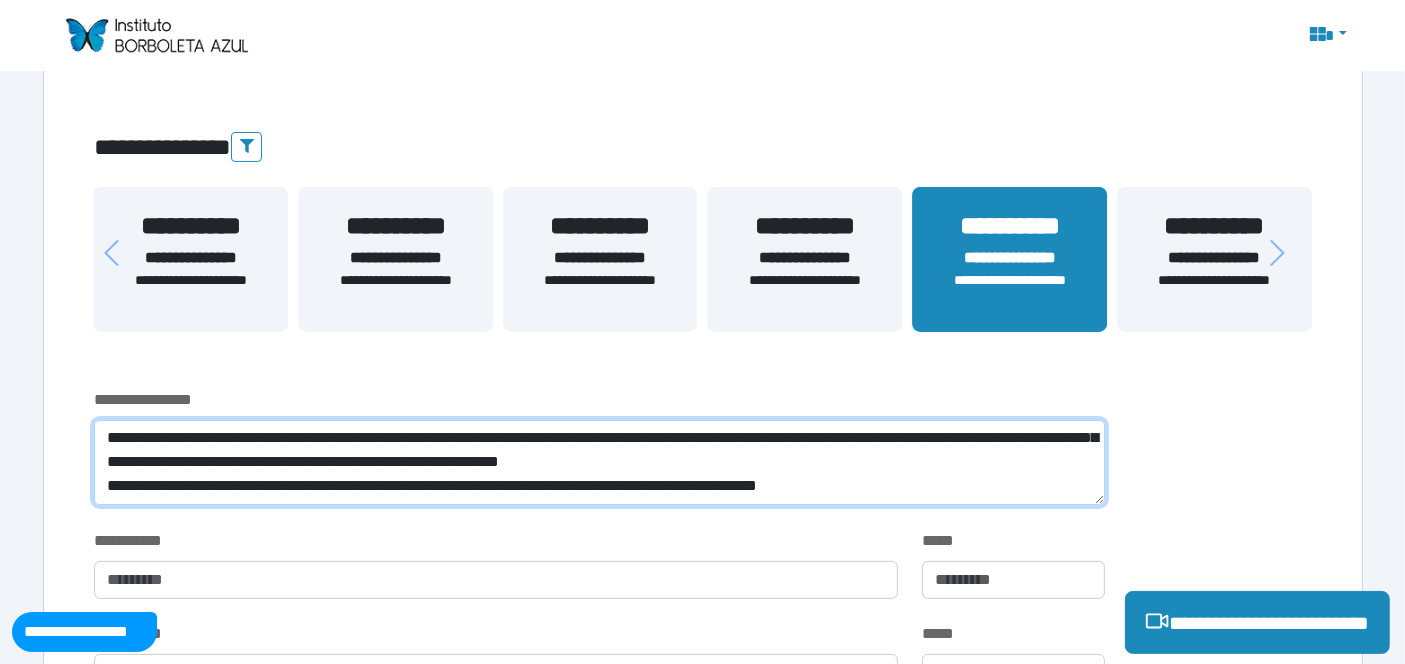 scroll, scrollTop: 0, scrollLeft: 0, axis: both 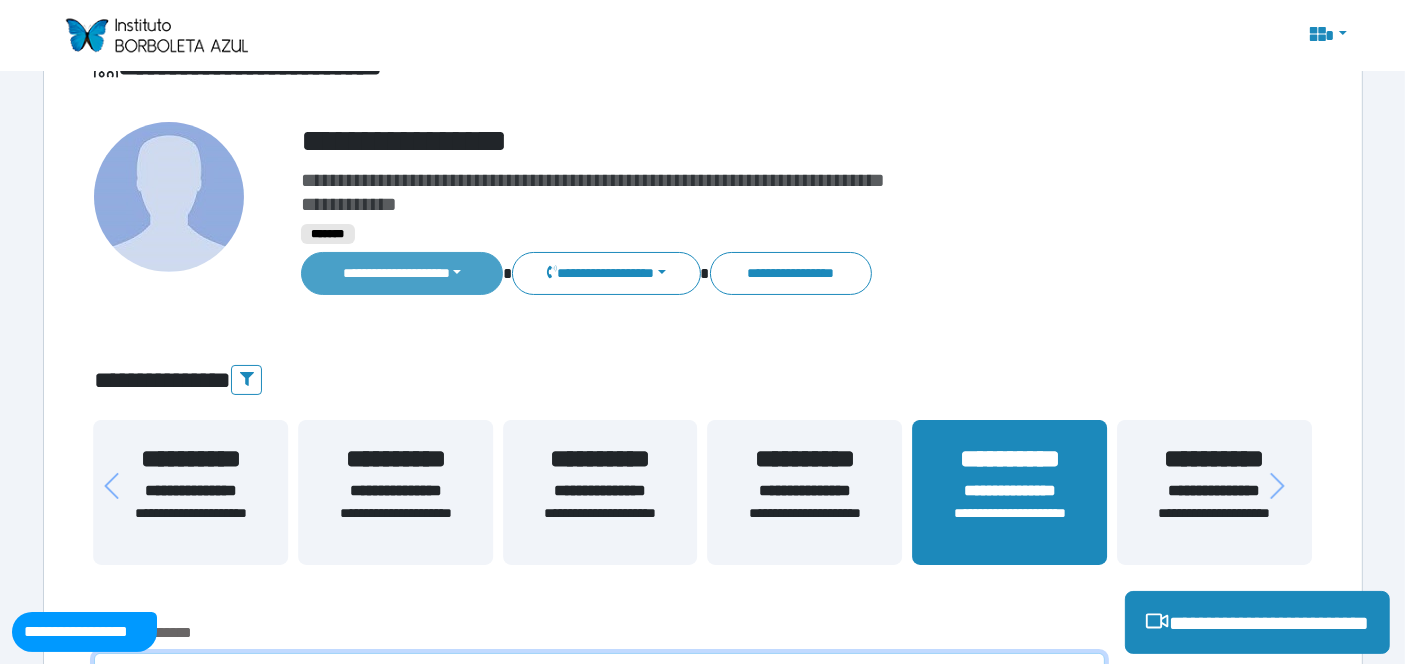 type on "**********" 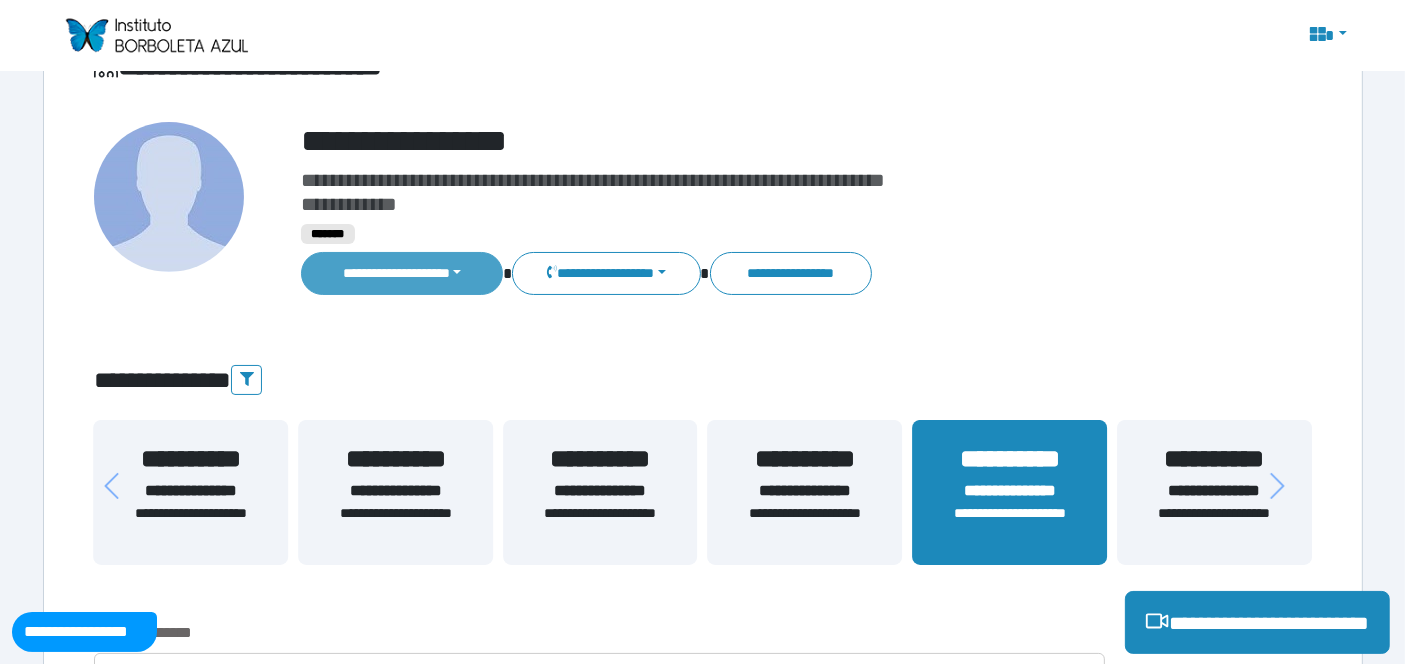 click on "**********" at bounding box center (402, 273) 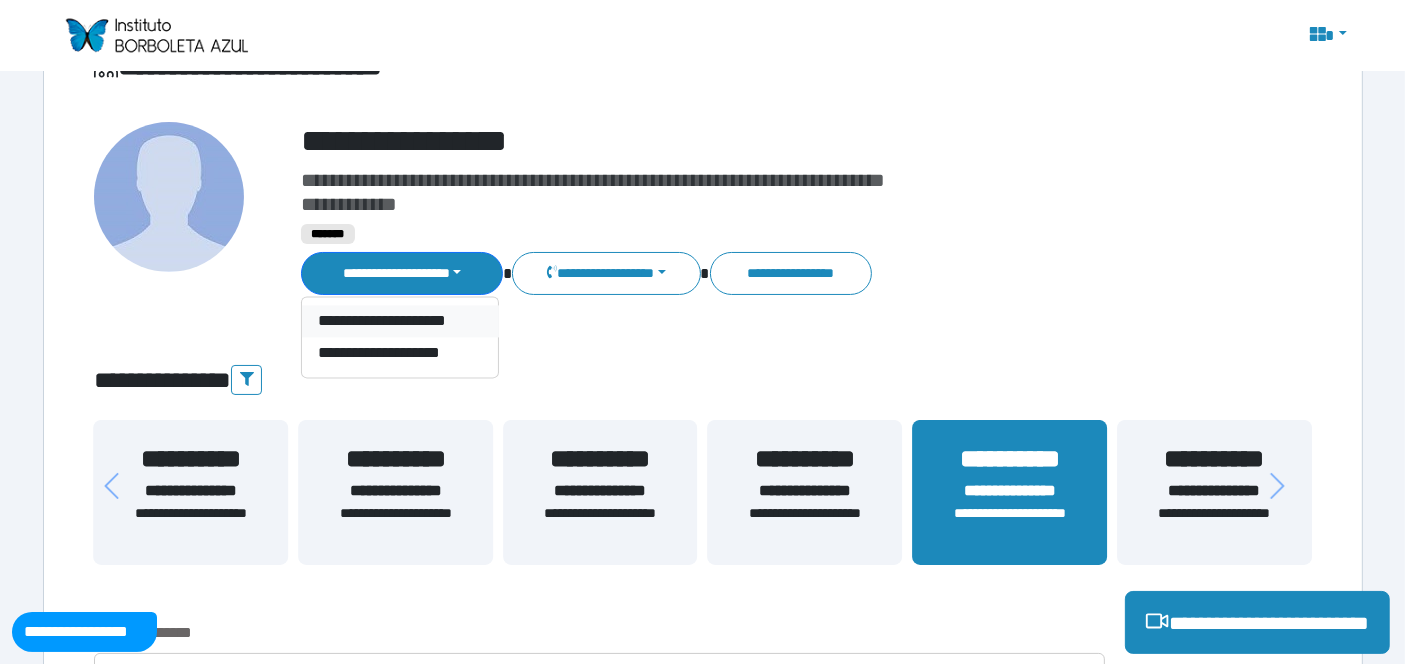 click on "**********" at bounding box center [400, 322] 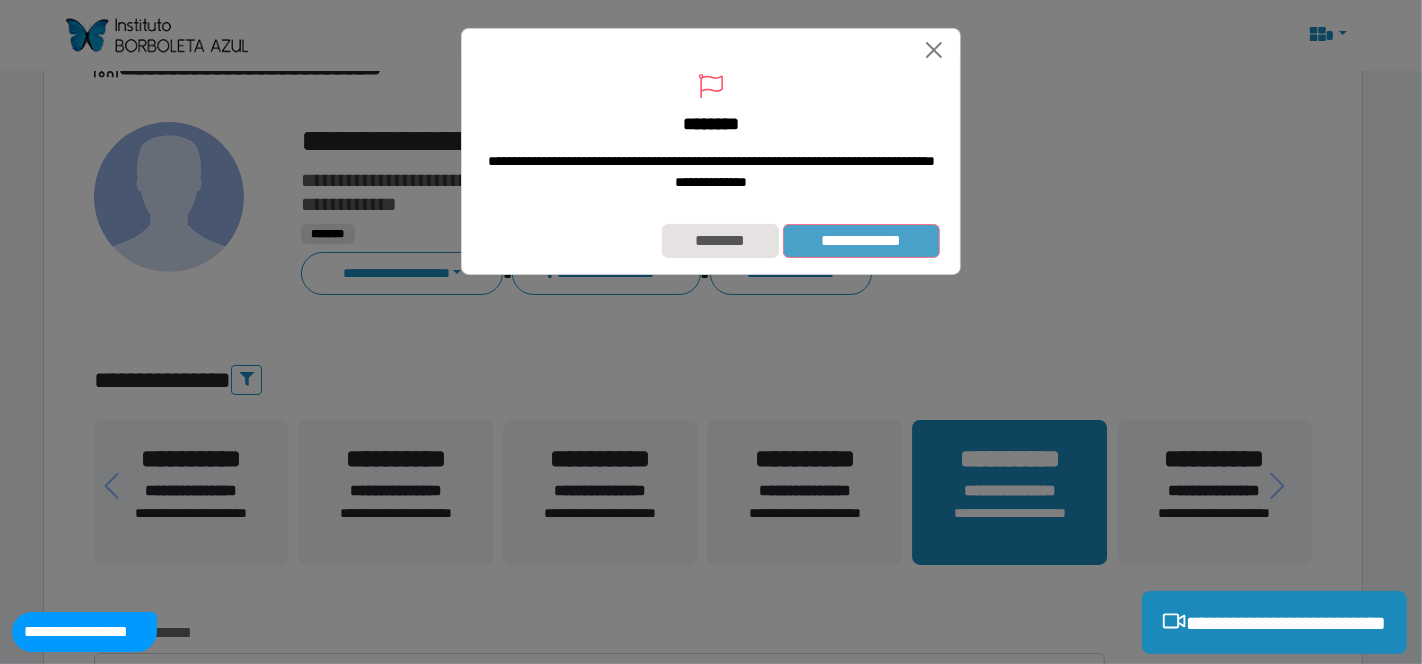 click on "**********" at bounding box center (861, 240) 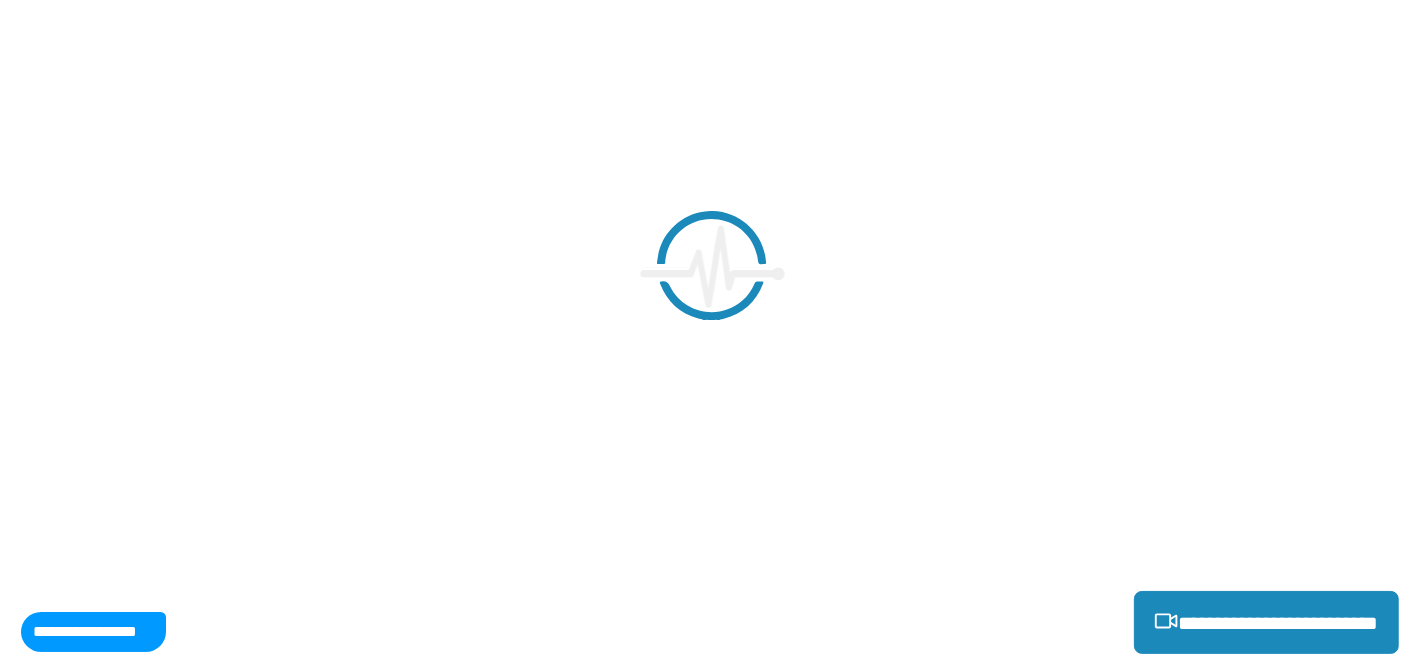 scroll, scrollTop: 413, scrollLeft: 0, axis: vertical 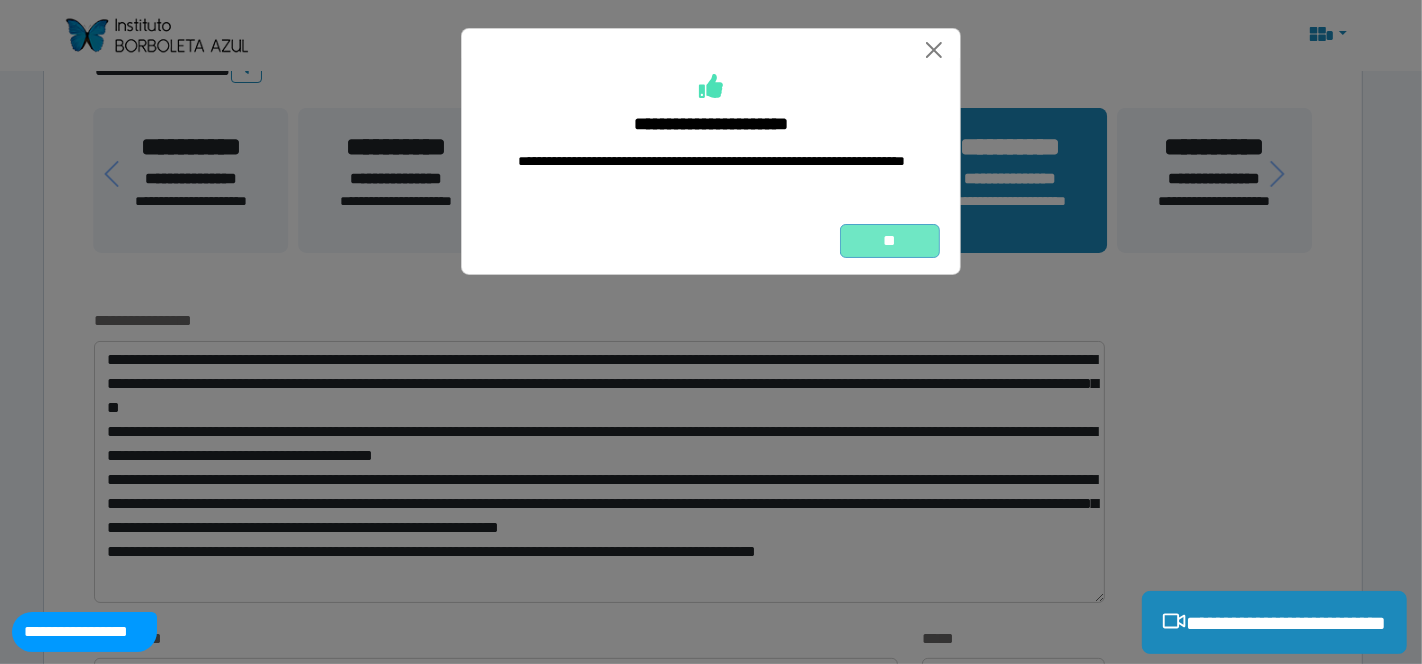 click on "**" at bounding box center [890, 240] 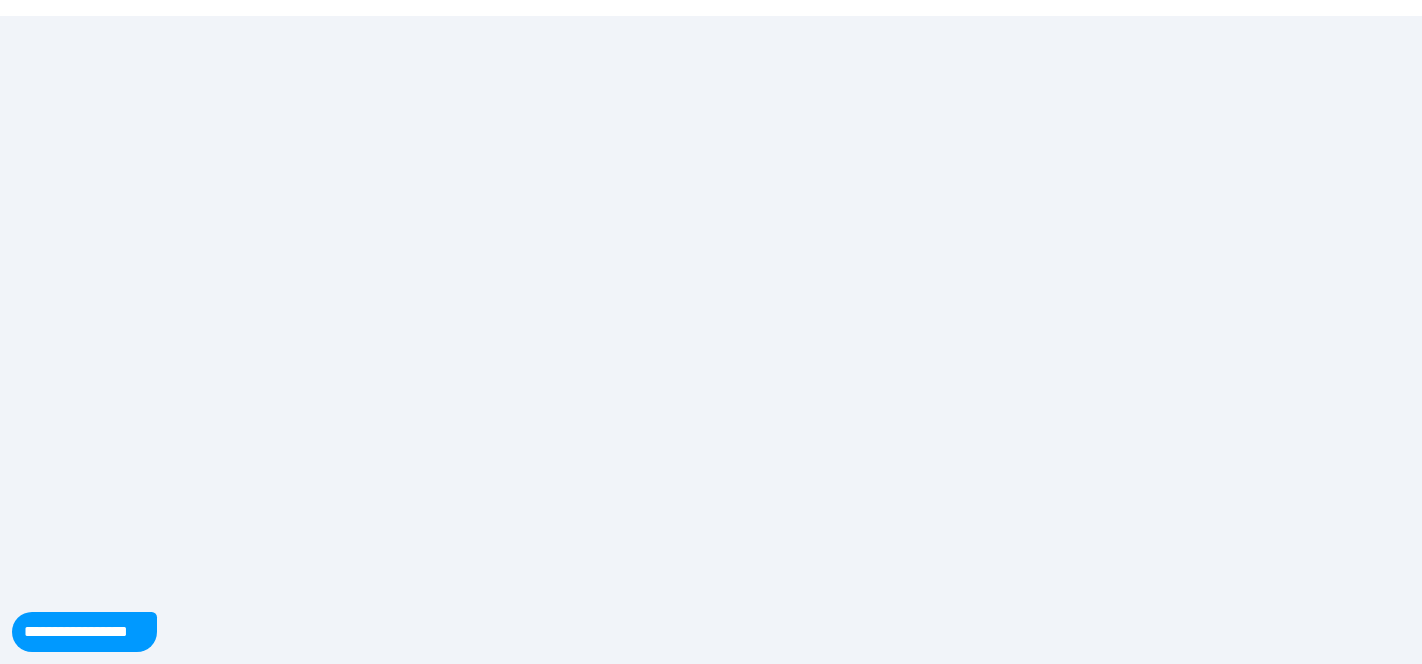 scroll, scrollTop: 0, scrollLeft: 0, axis: both 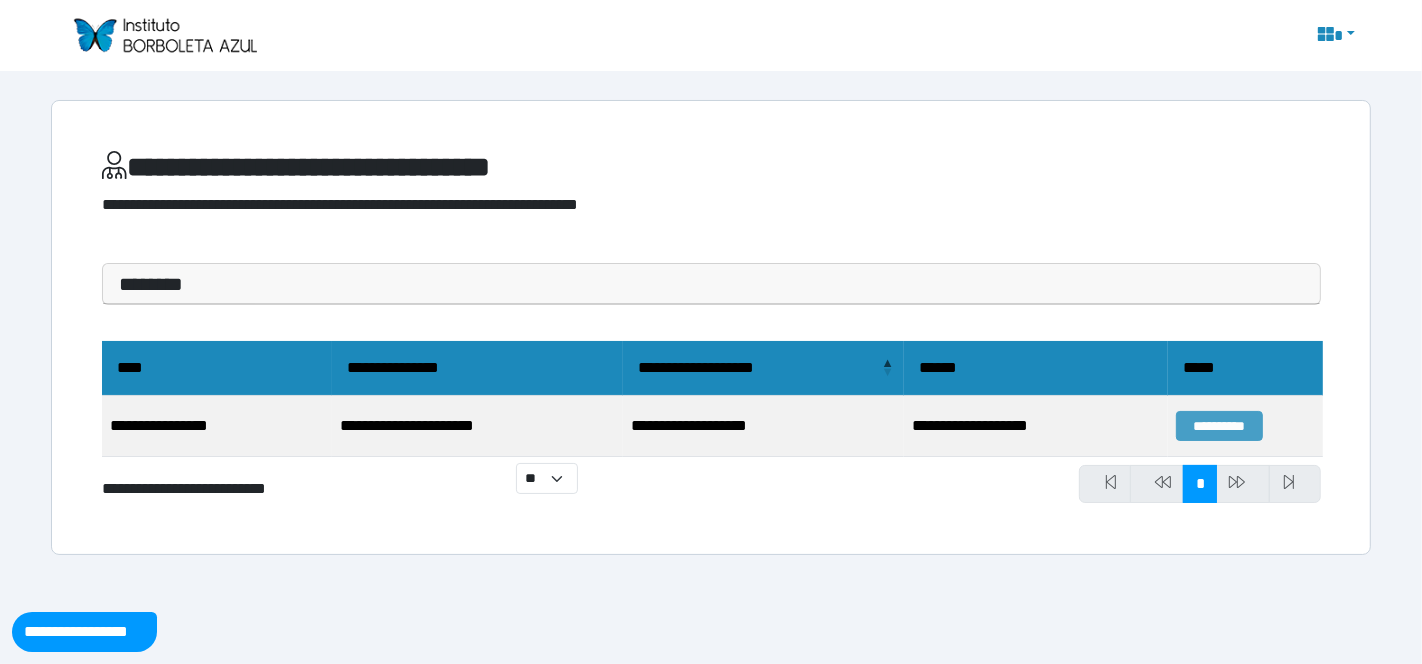 click on "**********" at bounding box center (1219, 426) 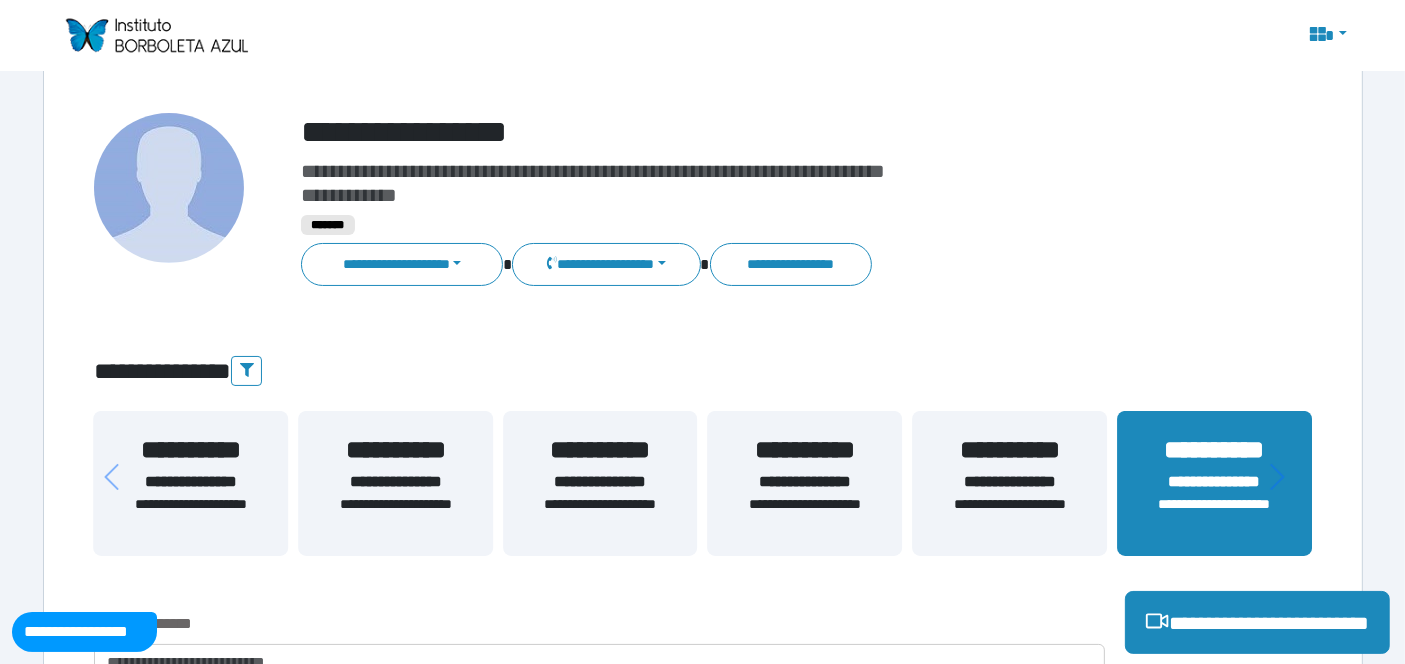 scroll, scrollTop: 111, scrollLeft: 0, axis: vertical 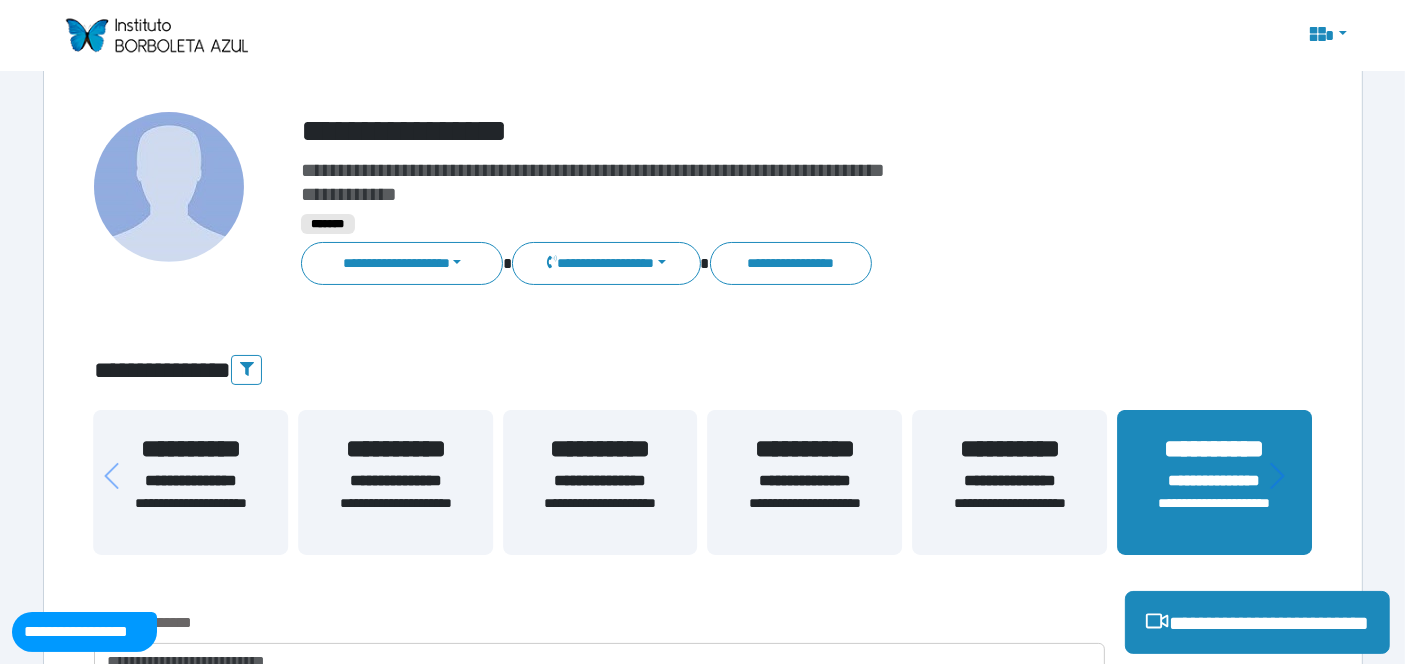 click on "**********" at bounding box center [1009, 514] 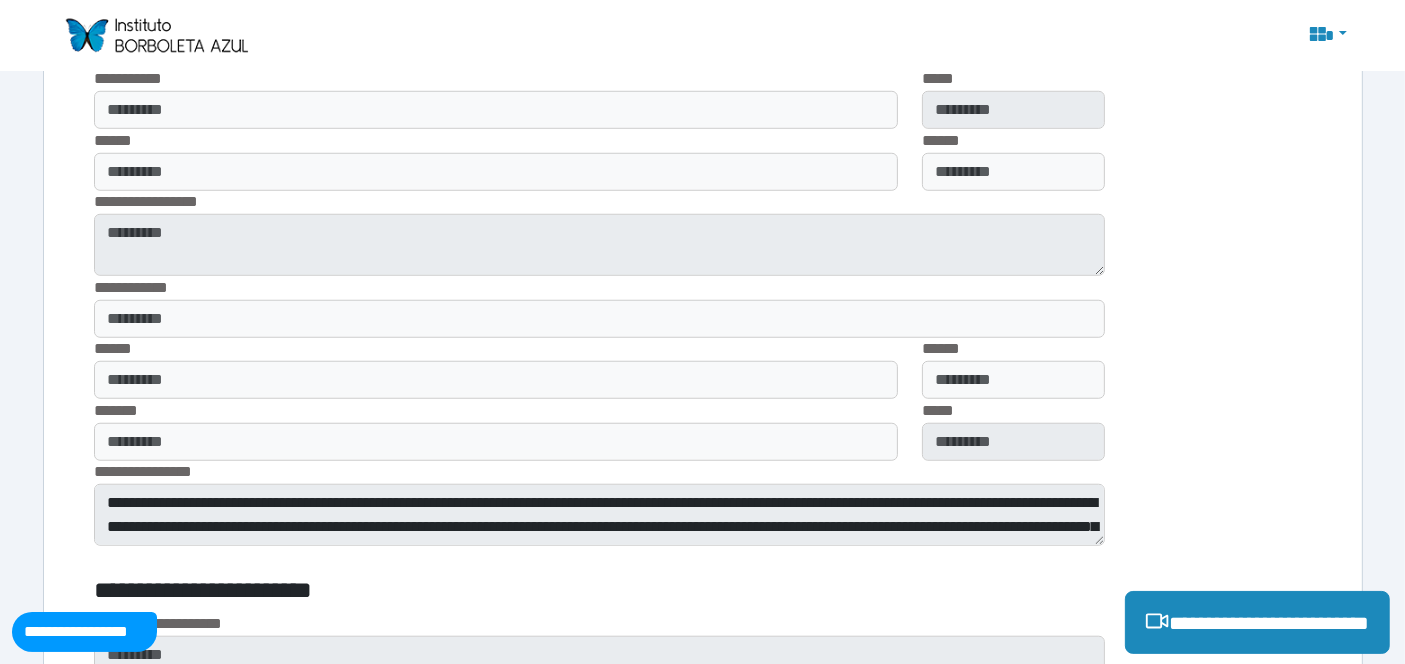 scroll, scrollTop: 1532, scrollLeft: 0, axis: vertical 